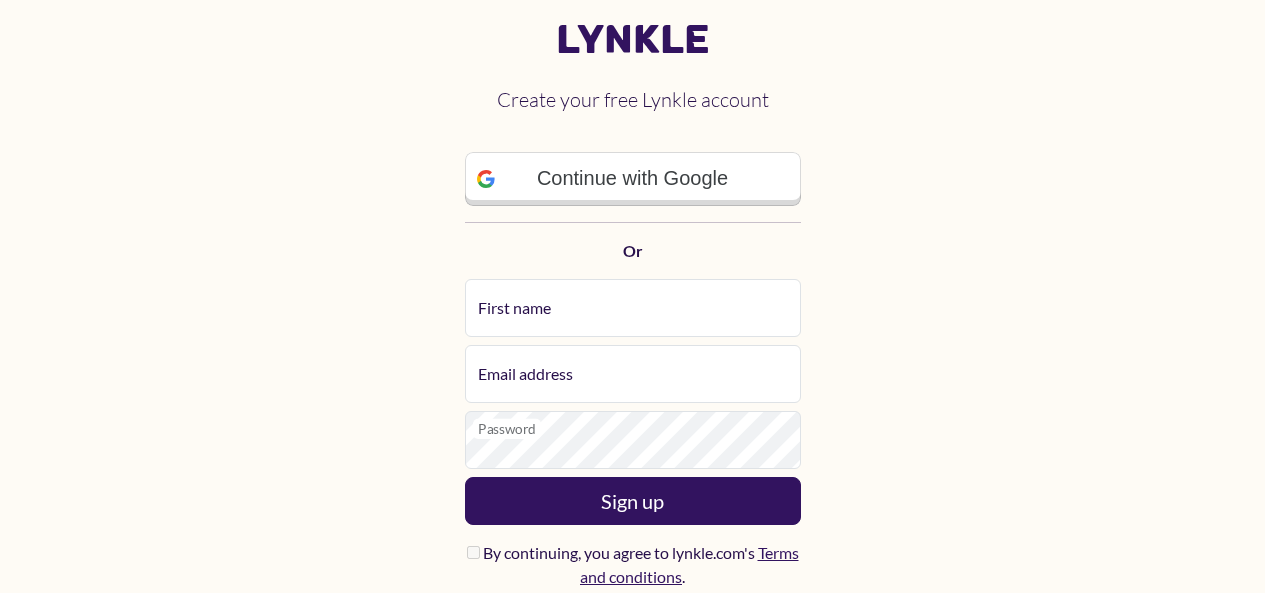 scroll, scrollTop: 0, scrollLeft: 0, axis: both 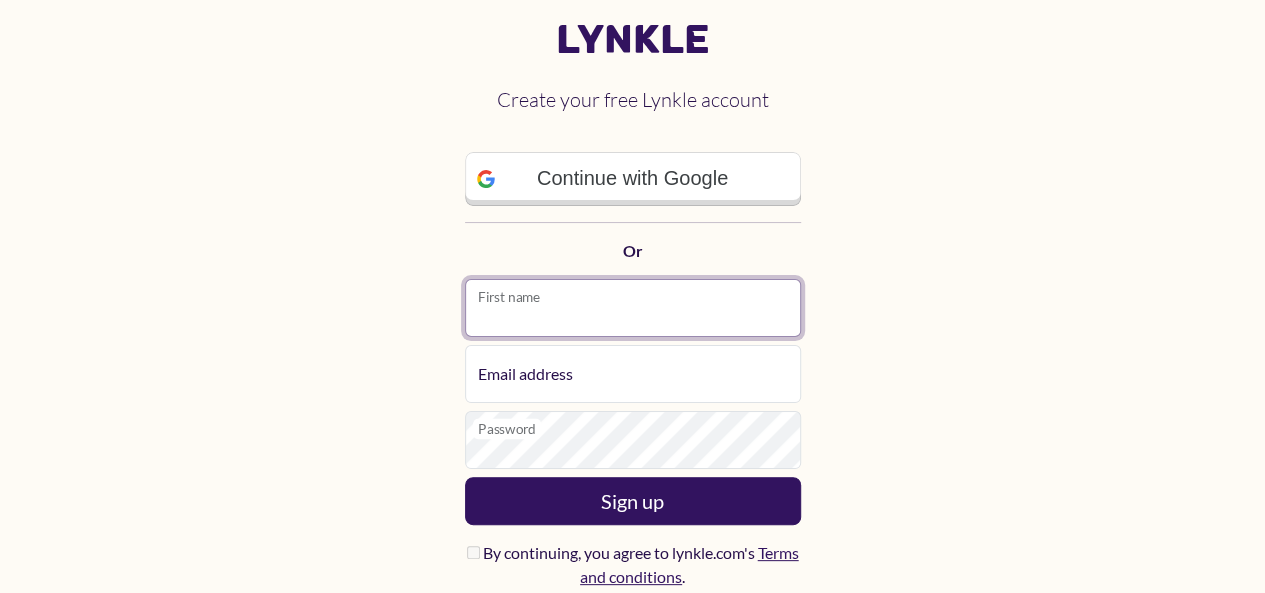 click on "First name" at bounding box center (633, 308) 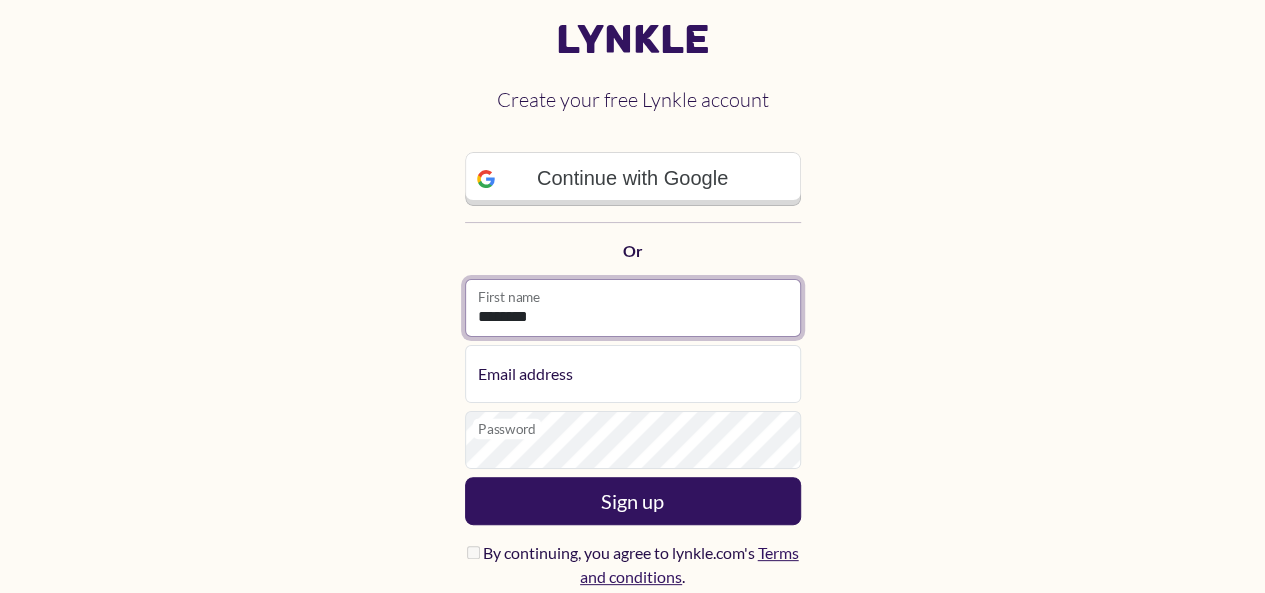 type on "********" 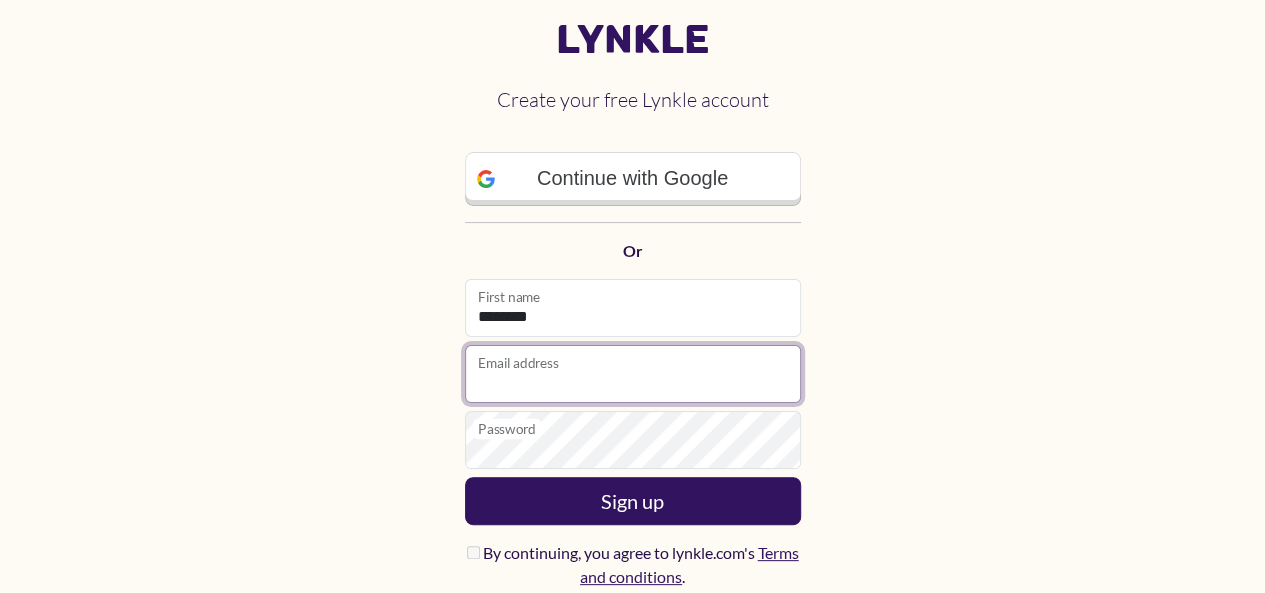 click on "Email address" at bounding box center [633, 374] 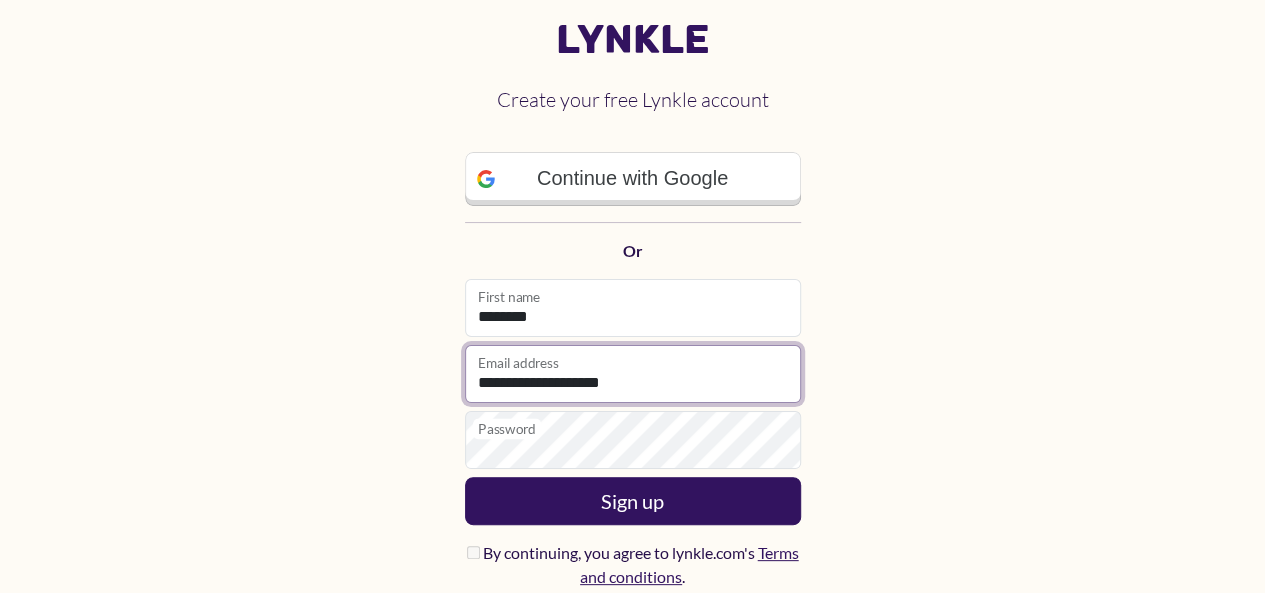 type on "**********" 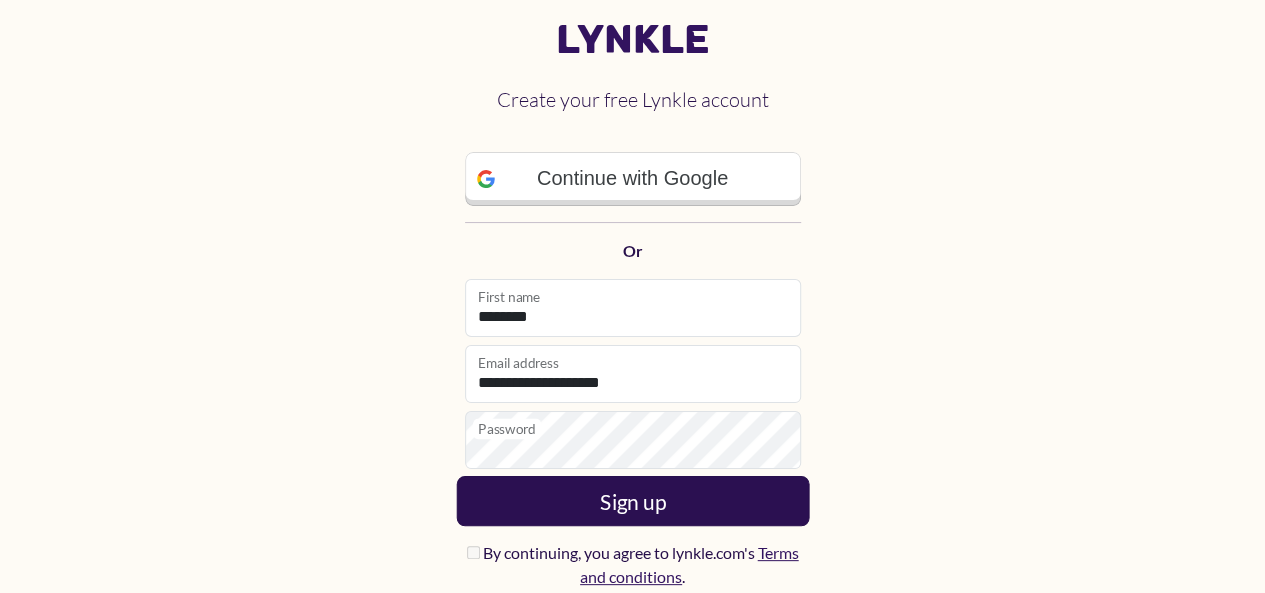 click on "Sign up" at bounding box center [632, 501] 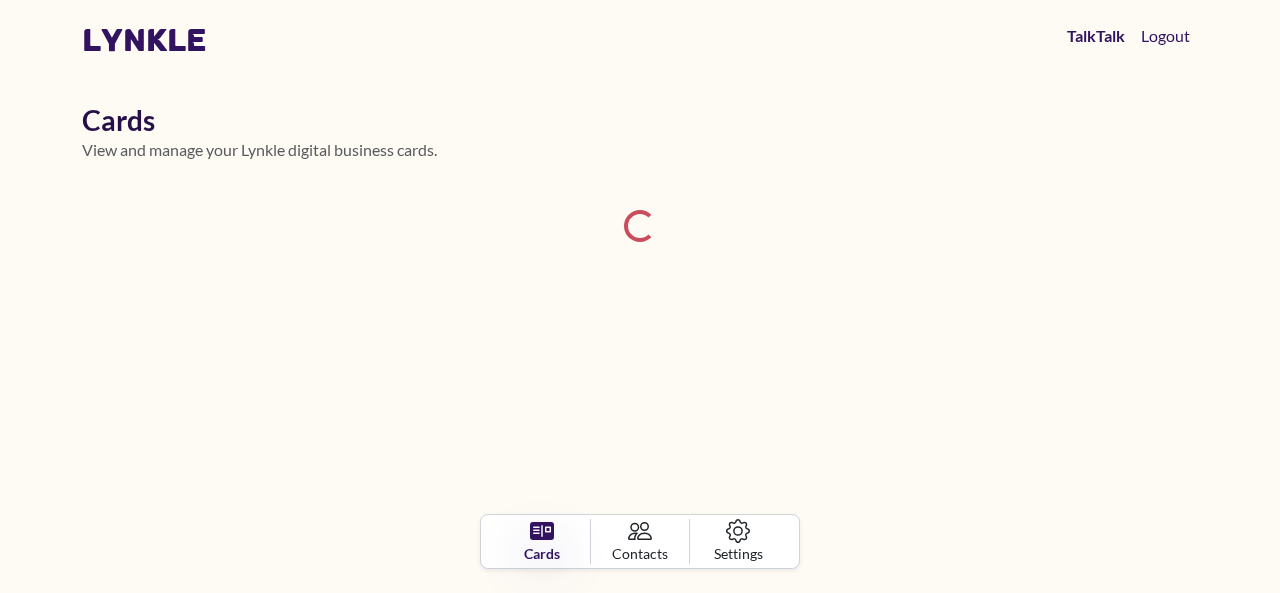 drag, startPoint x: 1277, startPoint y: 195, endPoint x: 1279, endPoint y: 328, distance: 133.01503 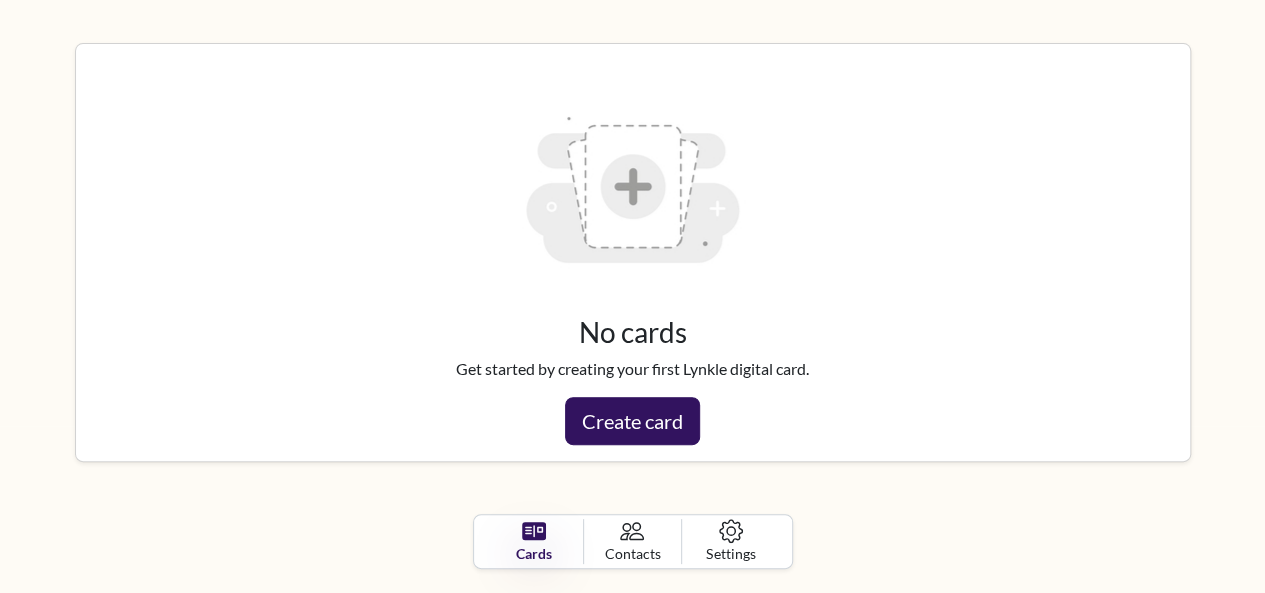 scroll, scrollTop: 172, scrollLeft: 0, axis: vertical 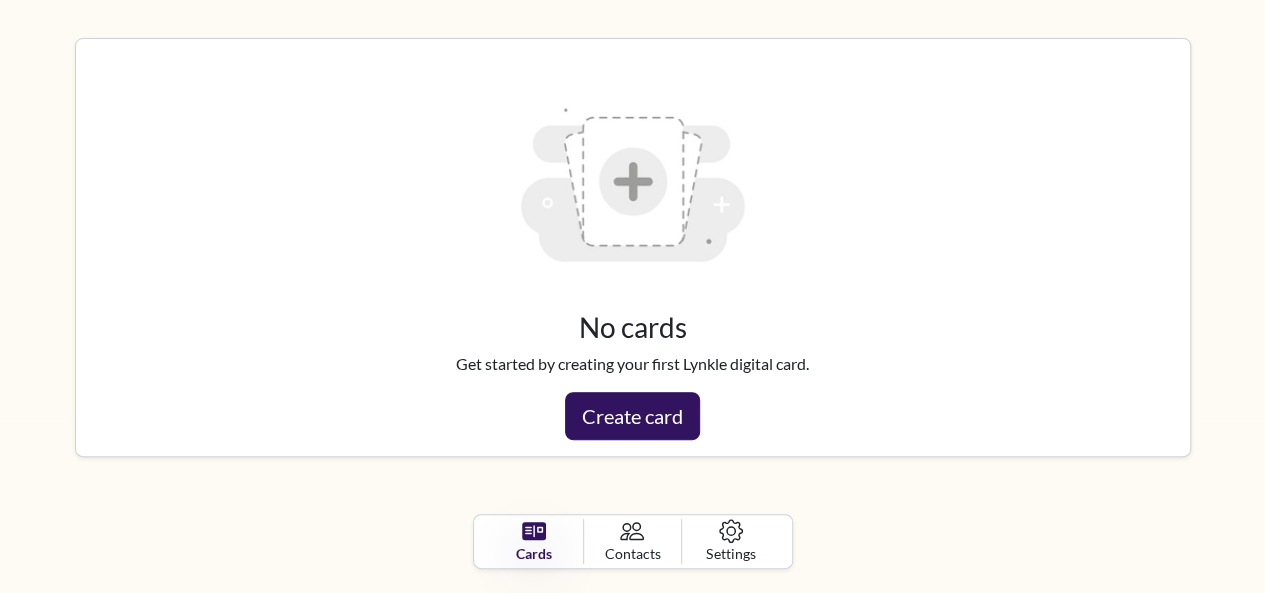 click at bounding box center (632, 182) 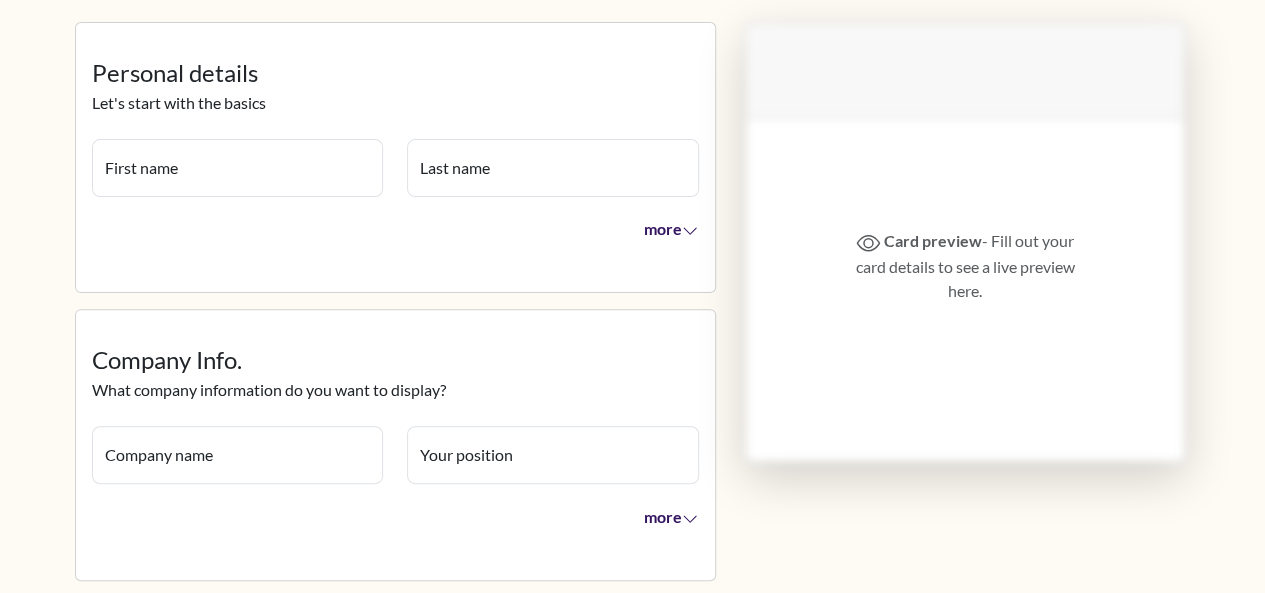 scroll, scrollTop: 0, scrollLeft: 0, axis: both 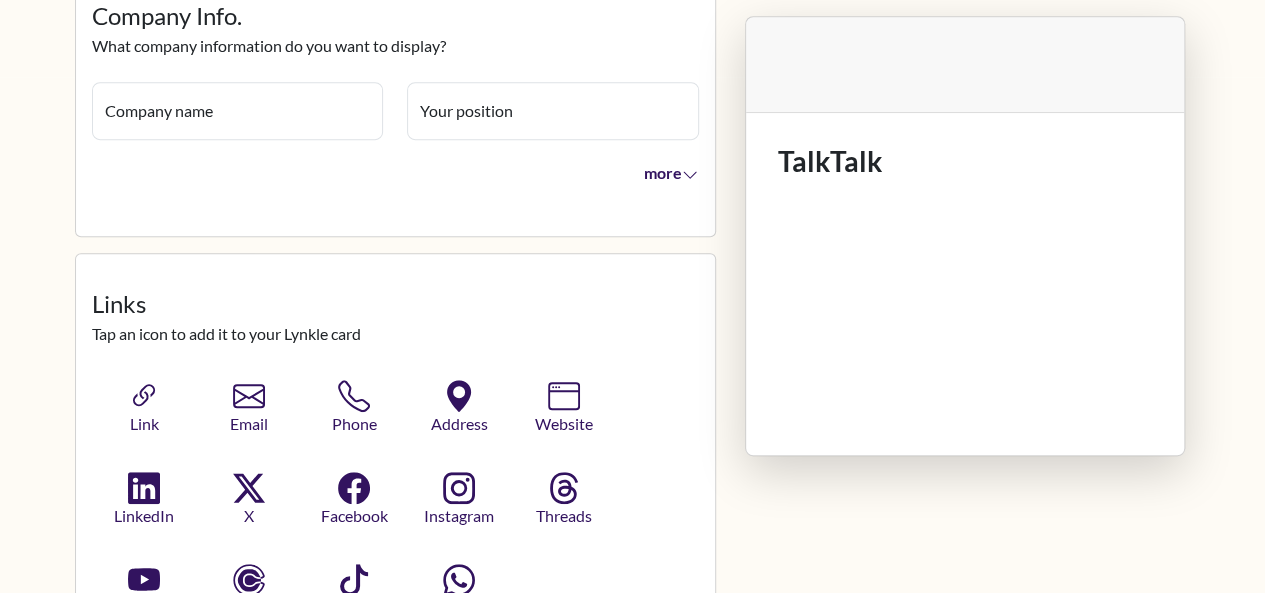 type on "********" 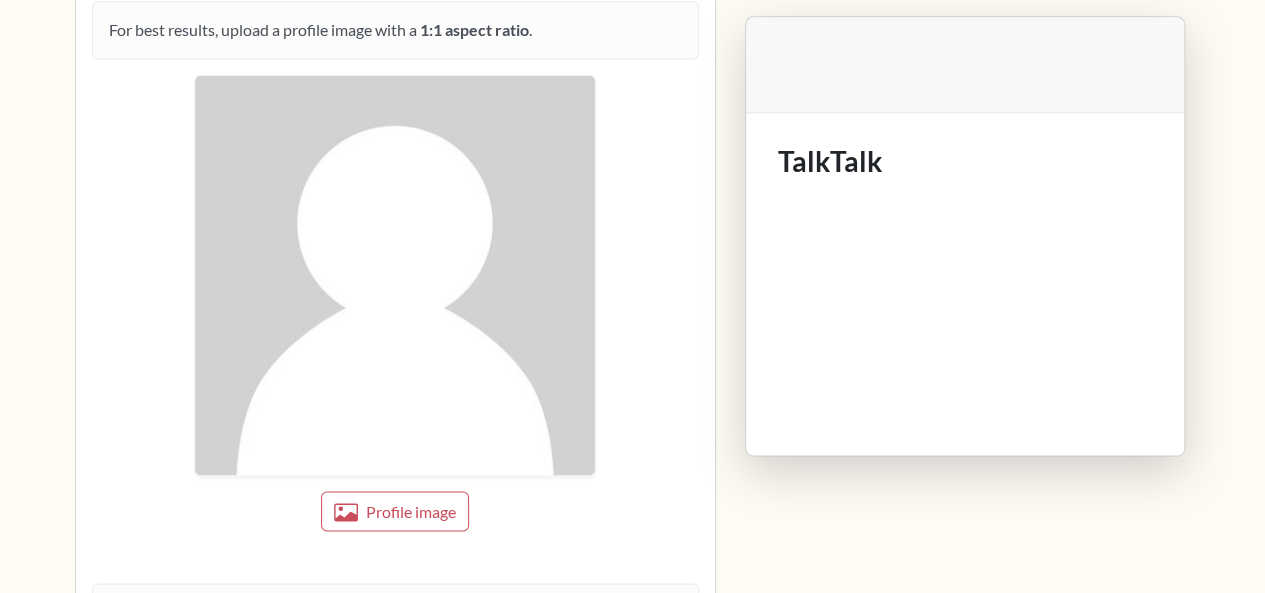 scroll, scrollTop: 1425, scrollLeft: 0, axis: vertical 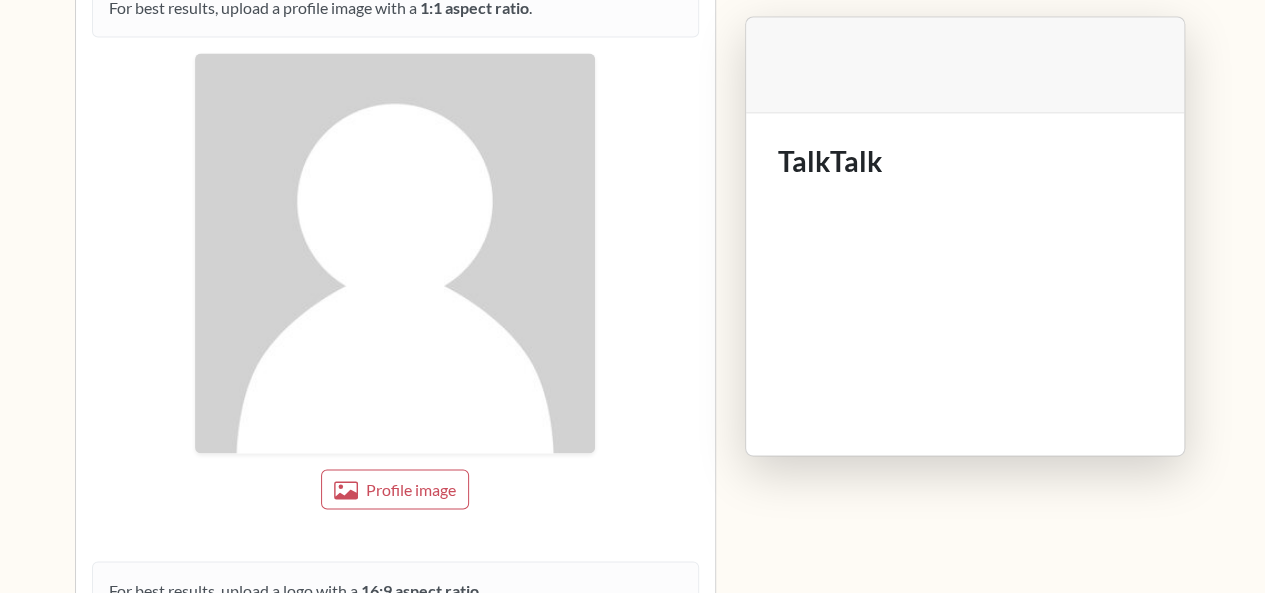 click at bounding box center (395, 253) 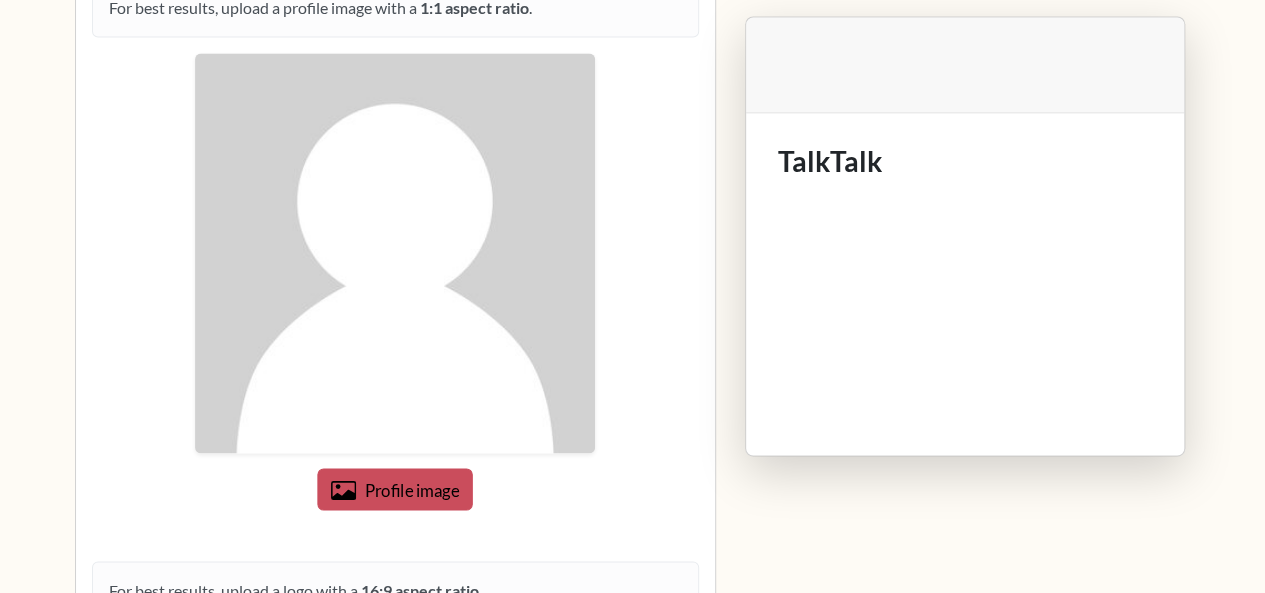 click on "Profile image" at bounding box center (412, 490) 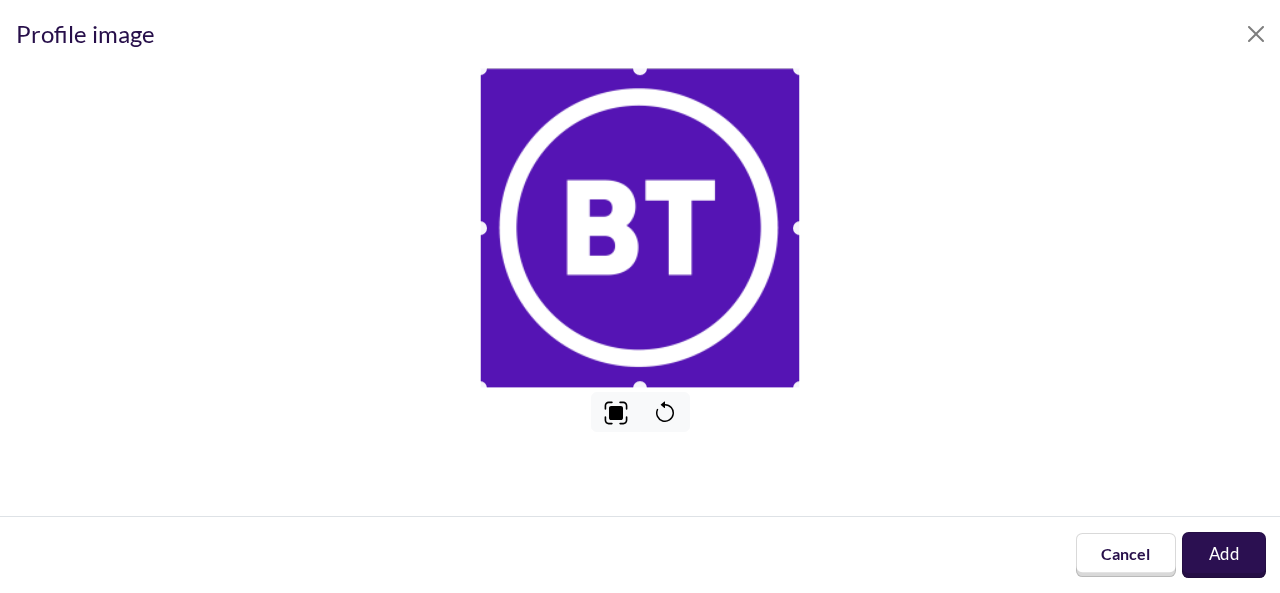 click on "Add" at bounding box center [1224, 555] 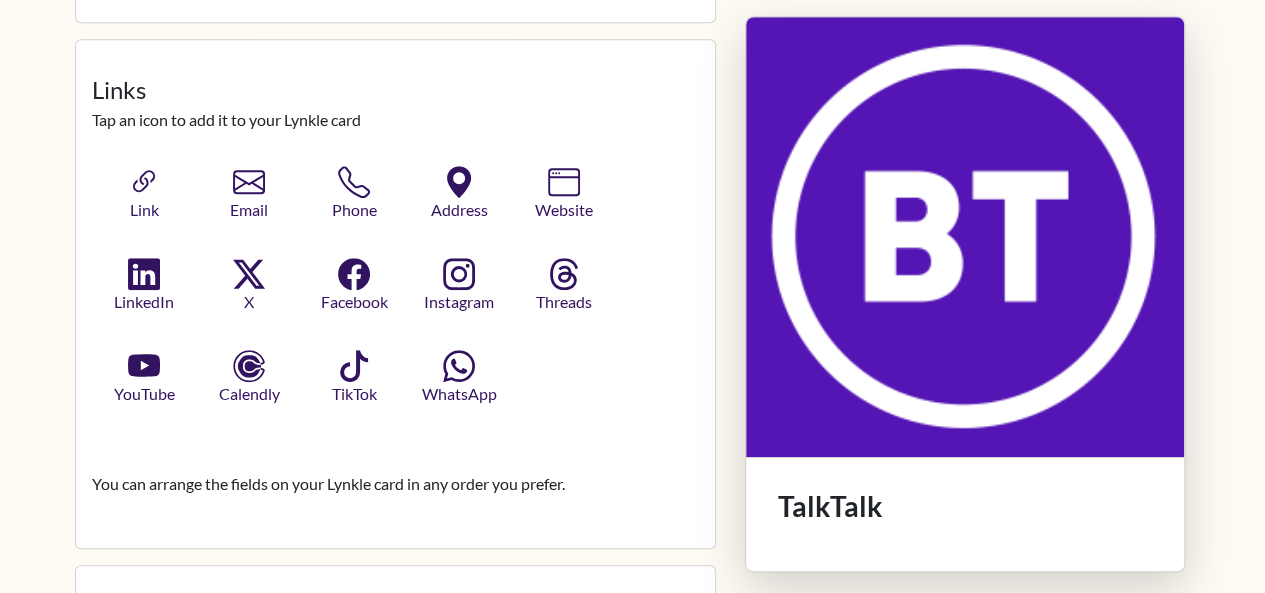 scroll, scrollTop: 699, scrollLeft: 0, axis: vertical 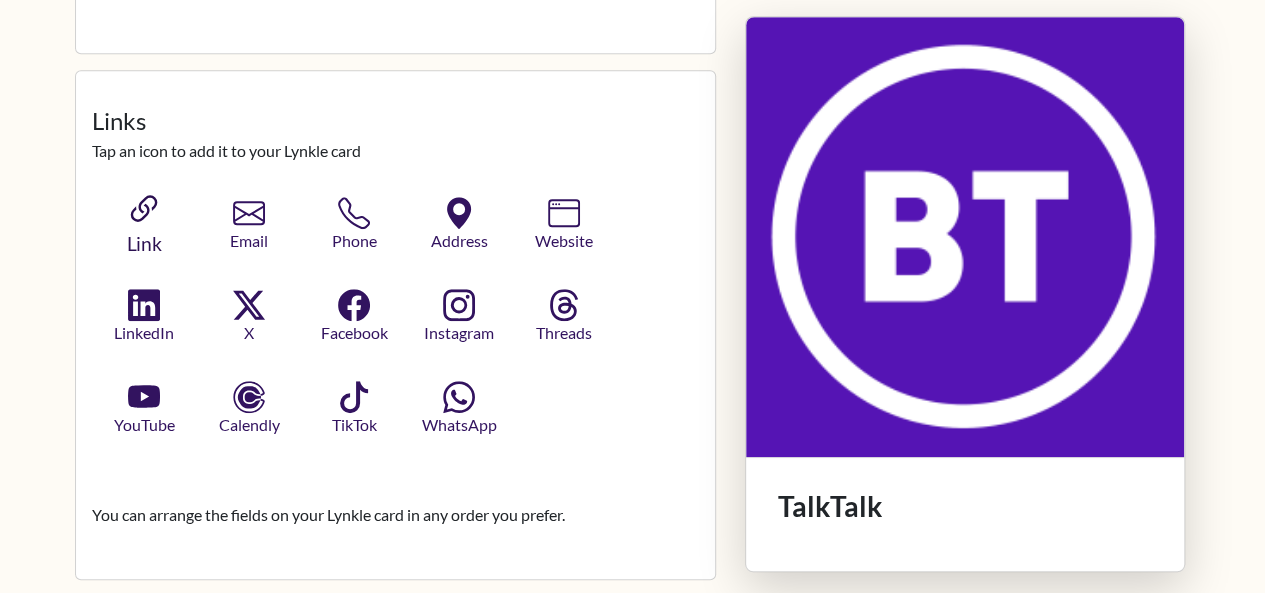 click 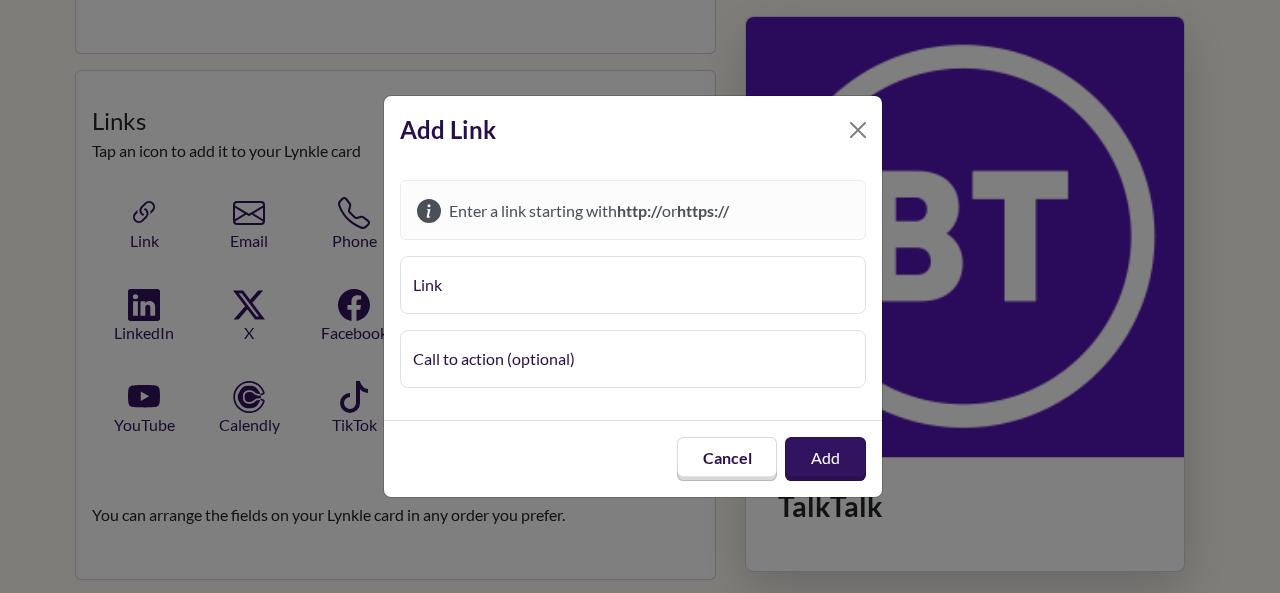 click on "Enter a link starting with  http://  or  https://" at bounding box center (589, 210) 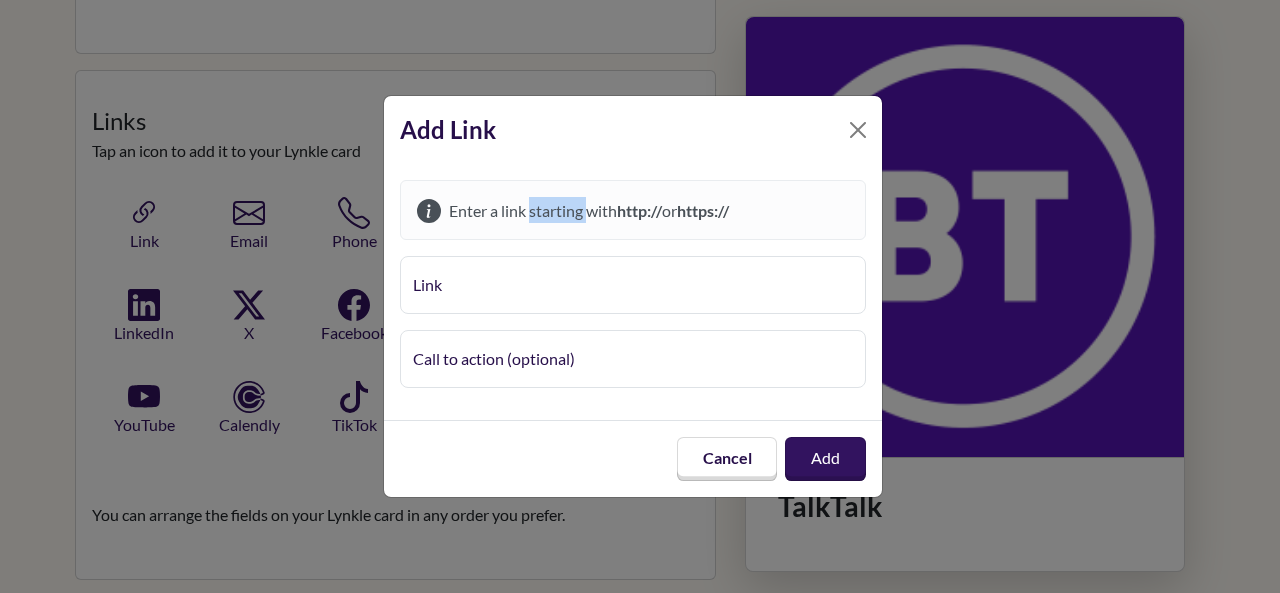 click on "Enter a link starting with  http://  or  https://" at bounding box center (589, 210) 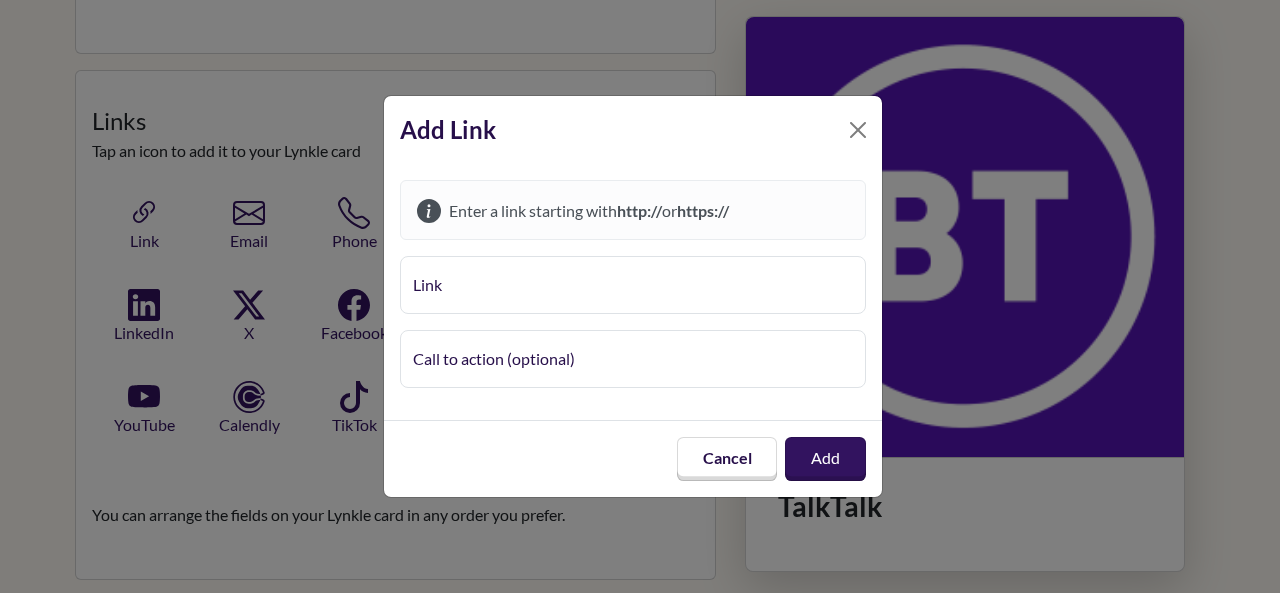 click on "https://" at bounding box center [703, 210] 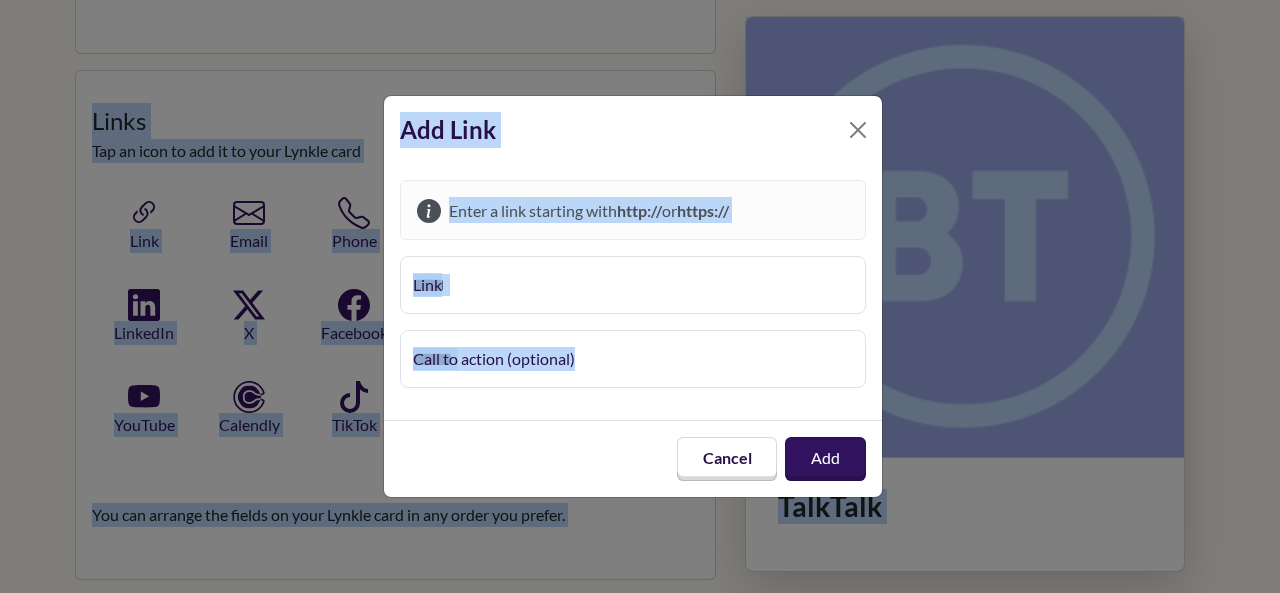 click on "https://" at bounding box center [703, 210] 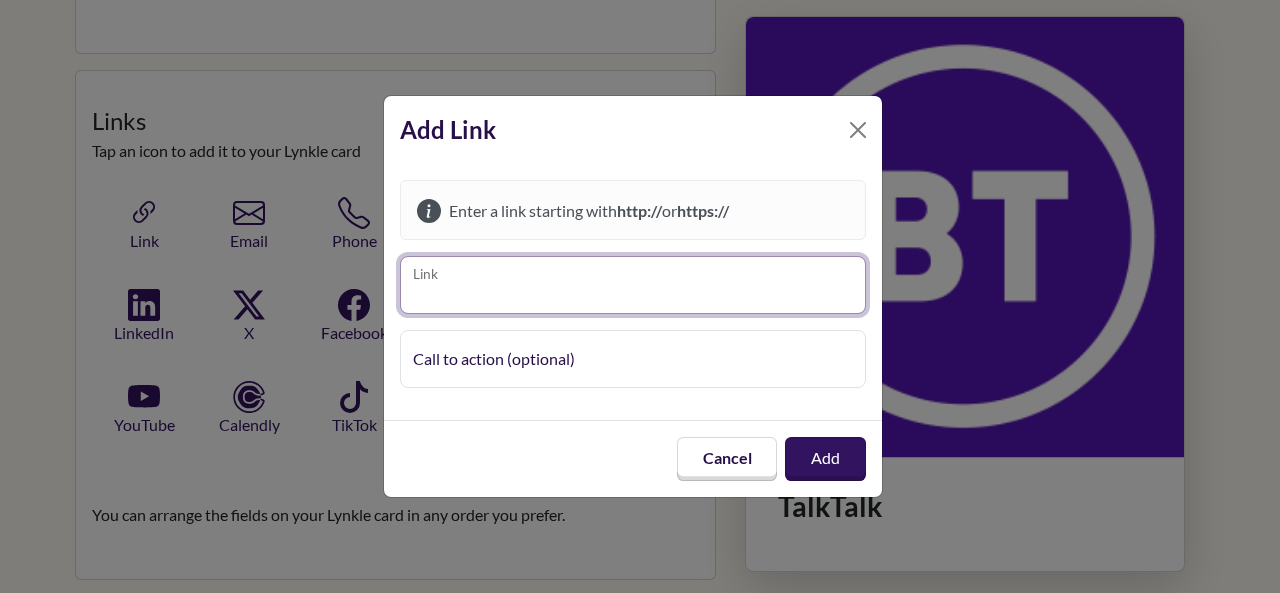 click on "Link" at bounding box center (633, 285) 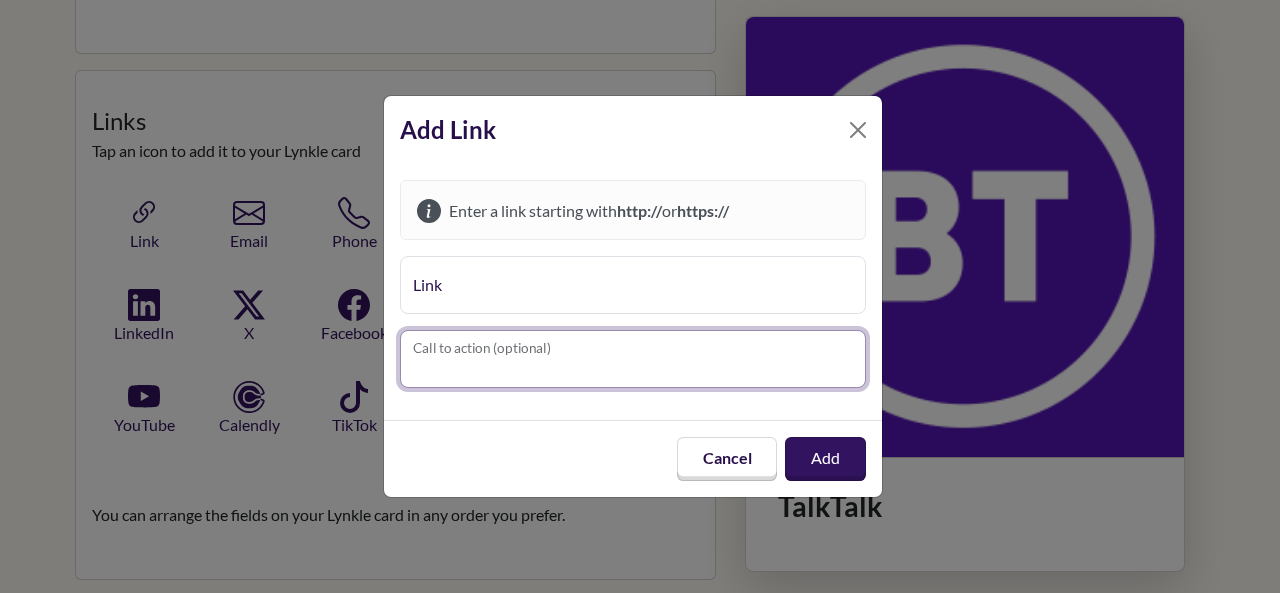 click on "Call to action (optional)" at bounding box center (633, 359) 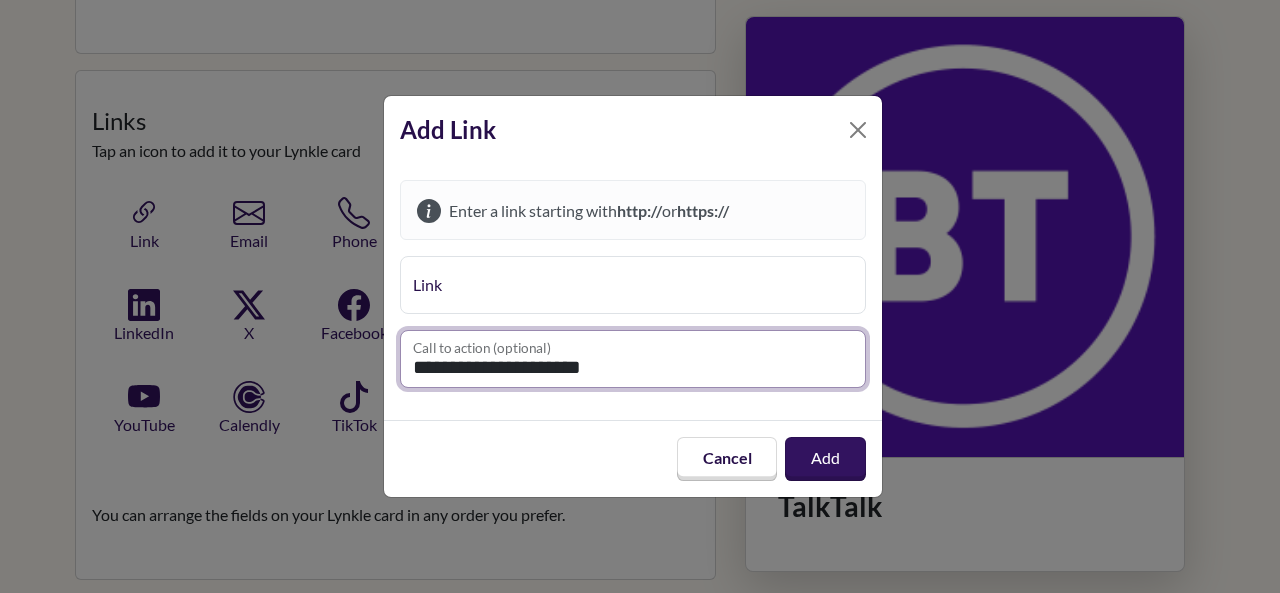 type on "**********" 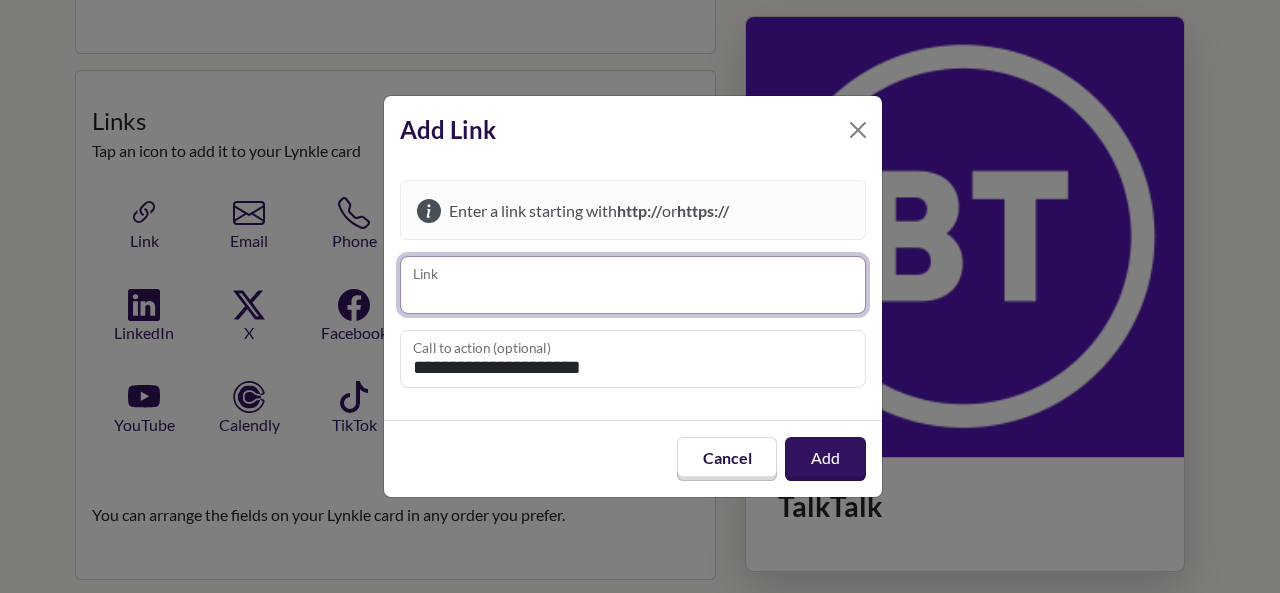 click on "Link" at bounding box center (633, 285) 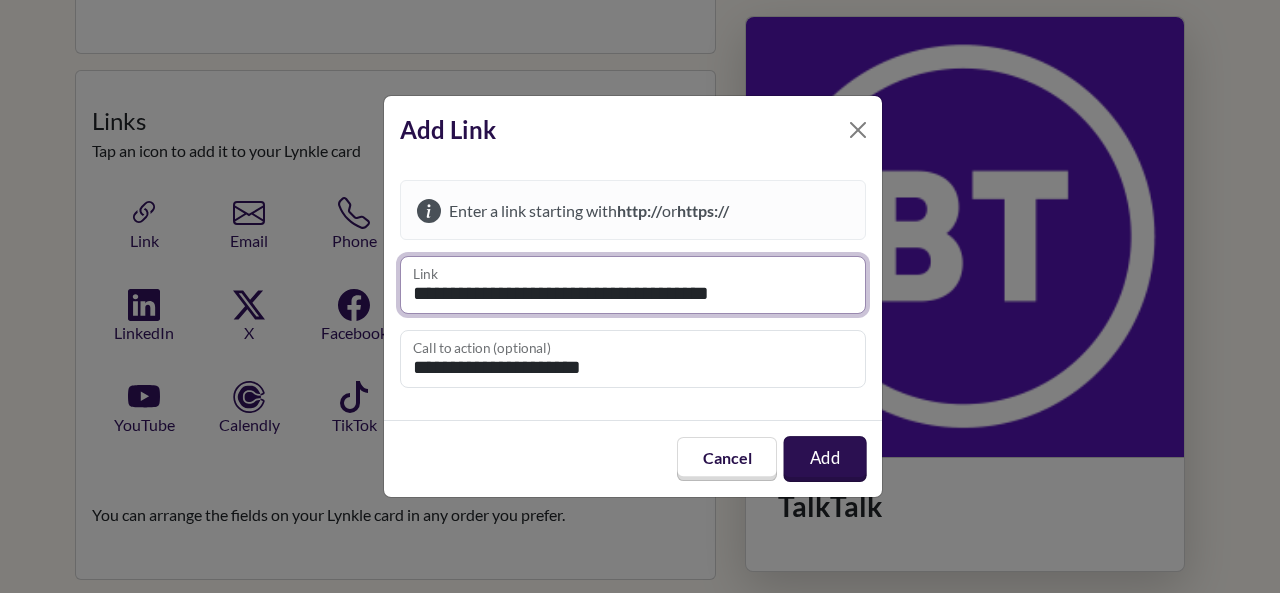 type on "**********" 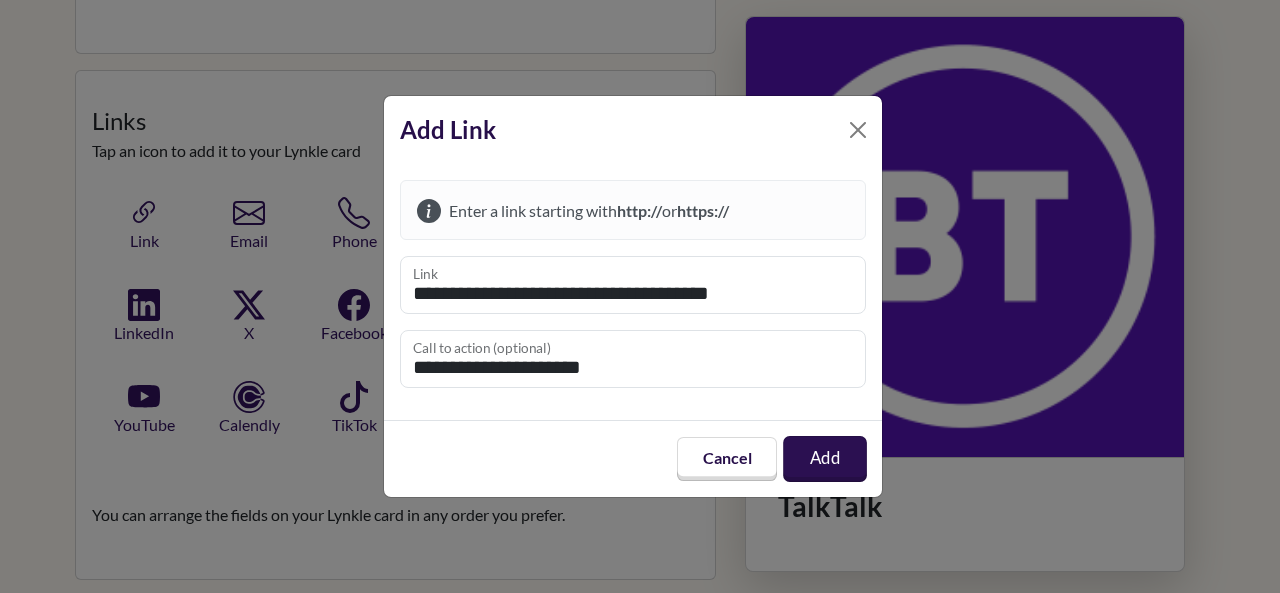 click on "Add" at bounding box center [825, 459] 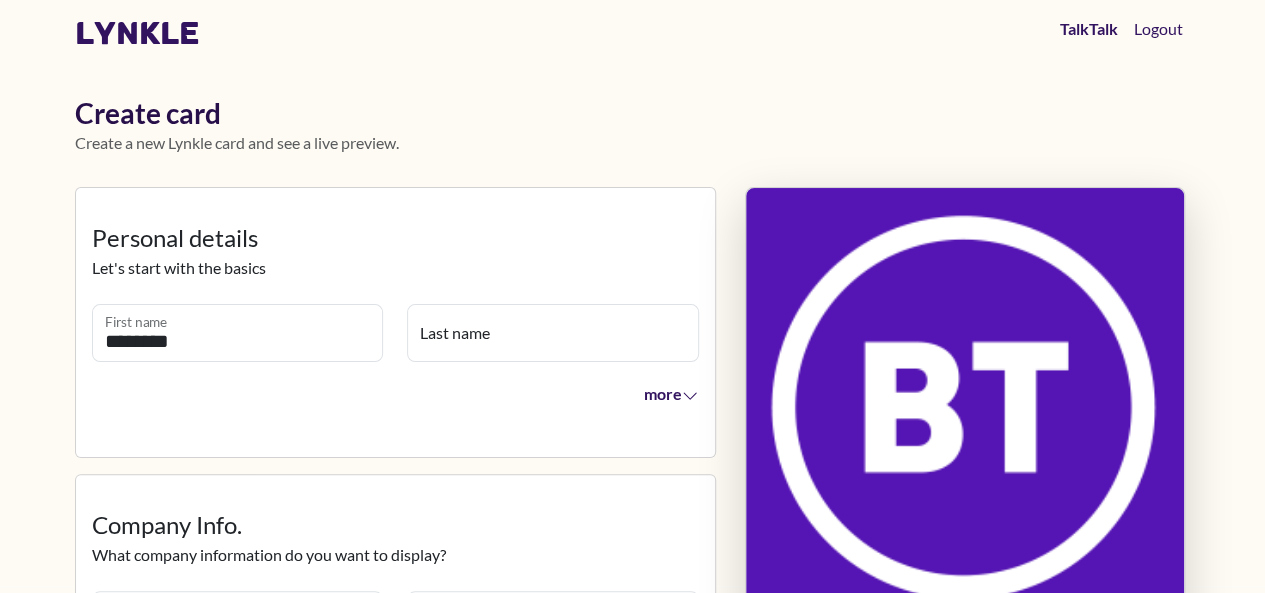 scroll, scrollTop: 0, scrollLeft: 0, axis: both 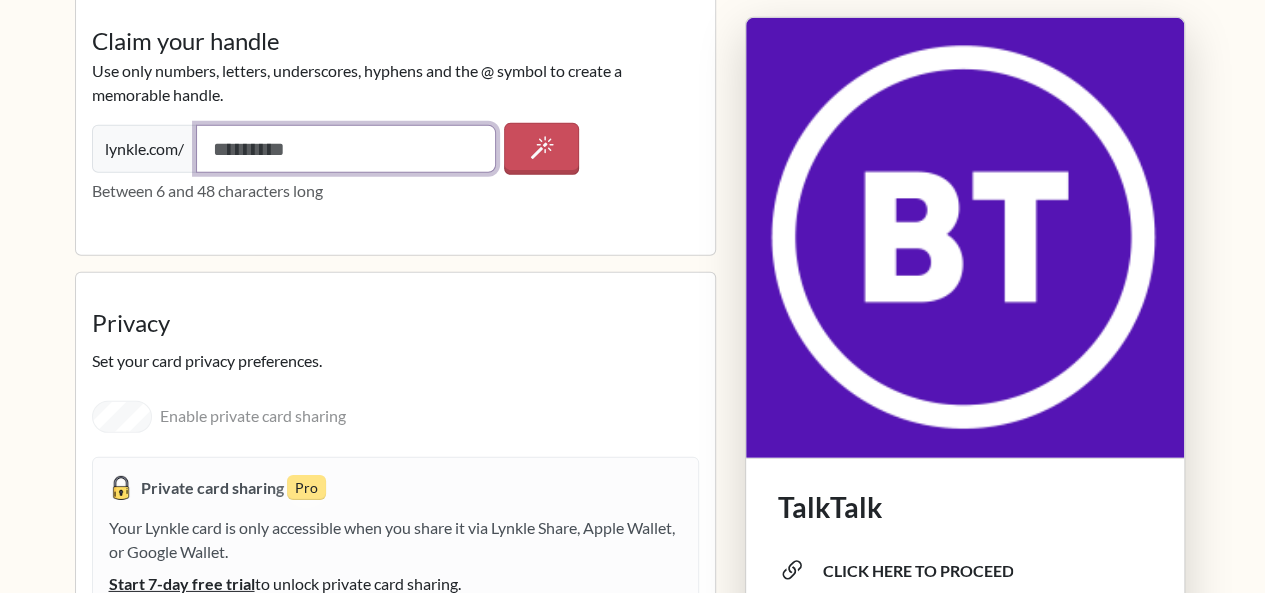 click at bounding box center (346, 149) 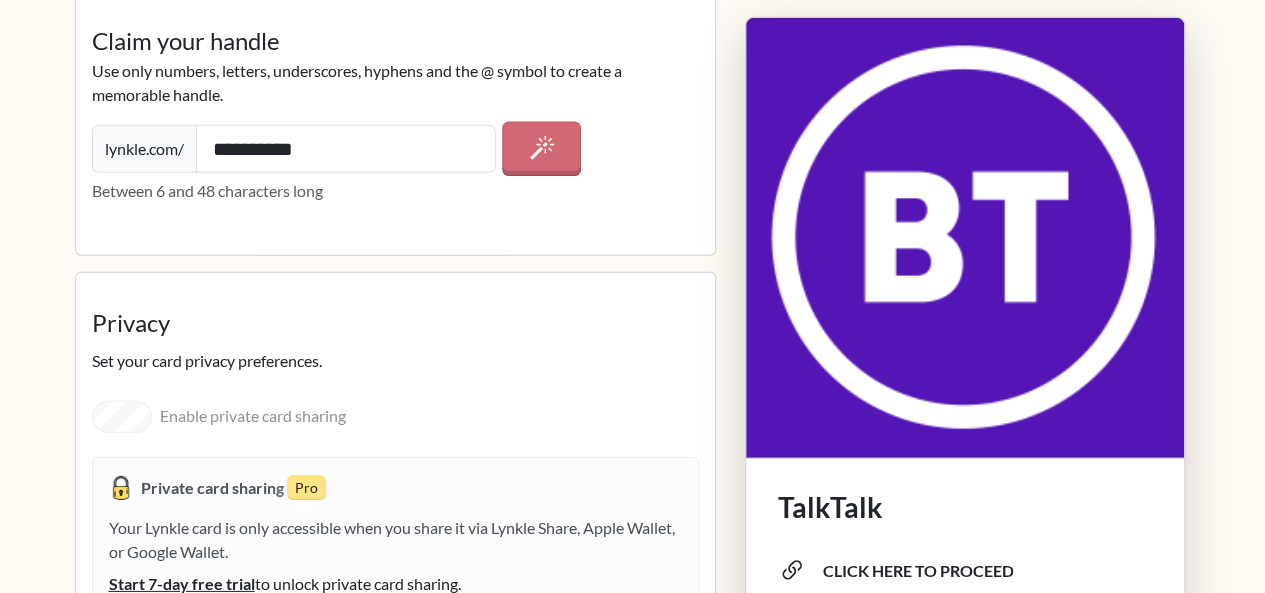 click 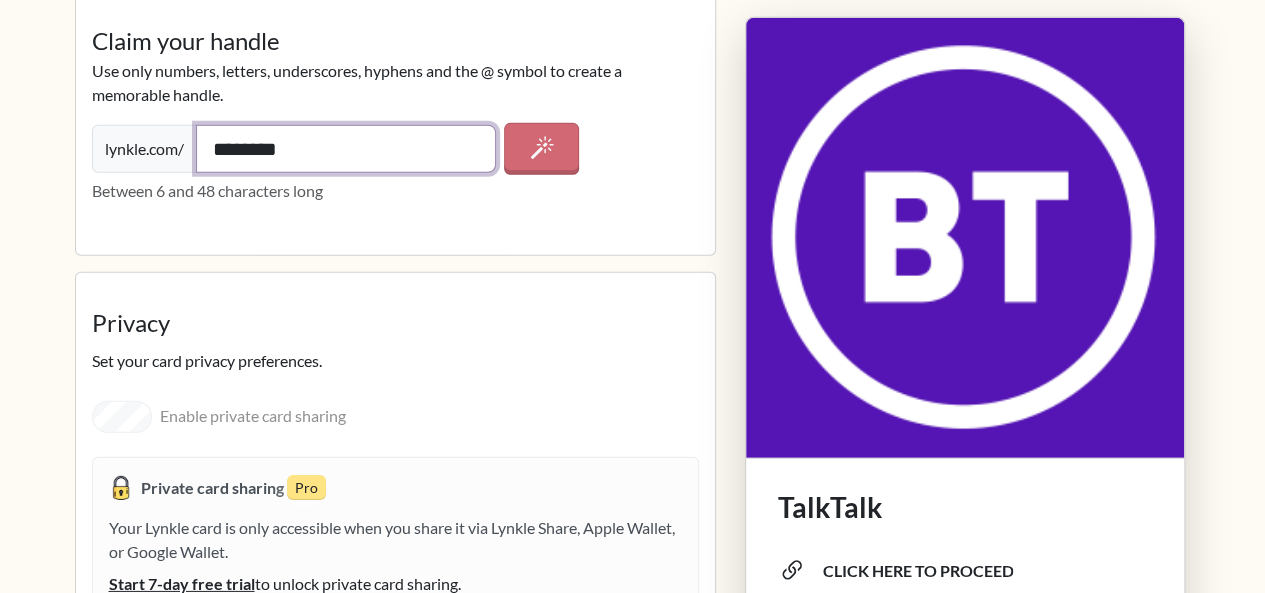 click on "********" at bounding box center (346, 149) 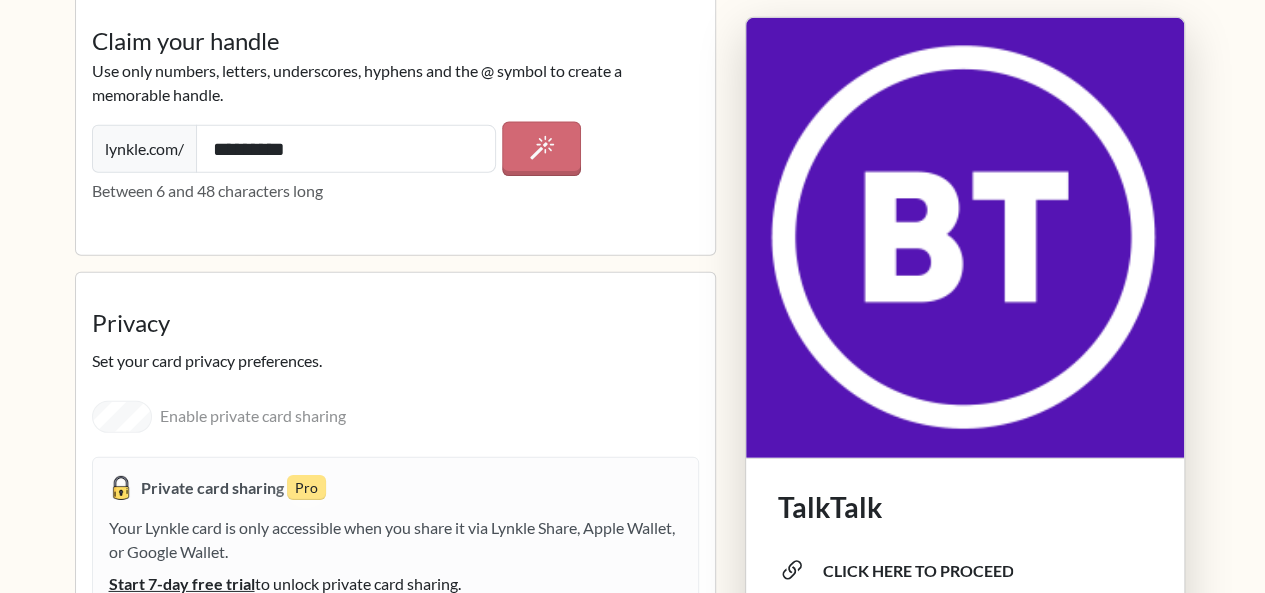 click at bounding box center (541, 149) 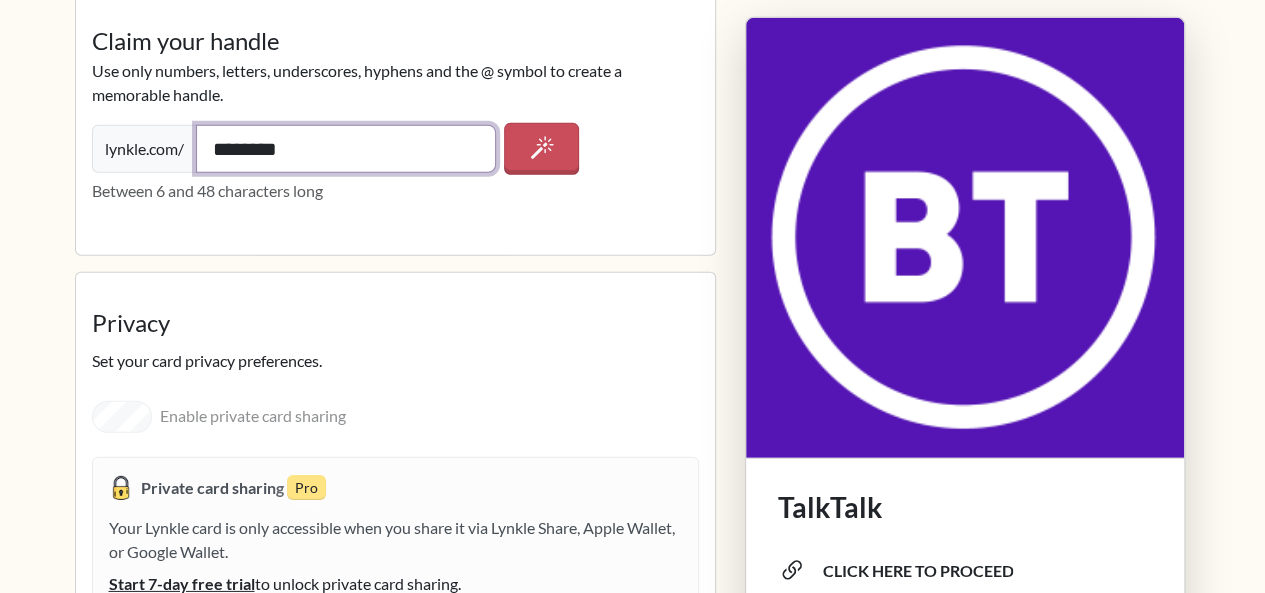 click on "********" at bounding box center (346, 149) 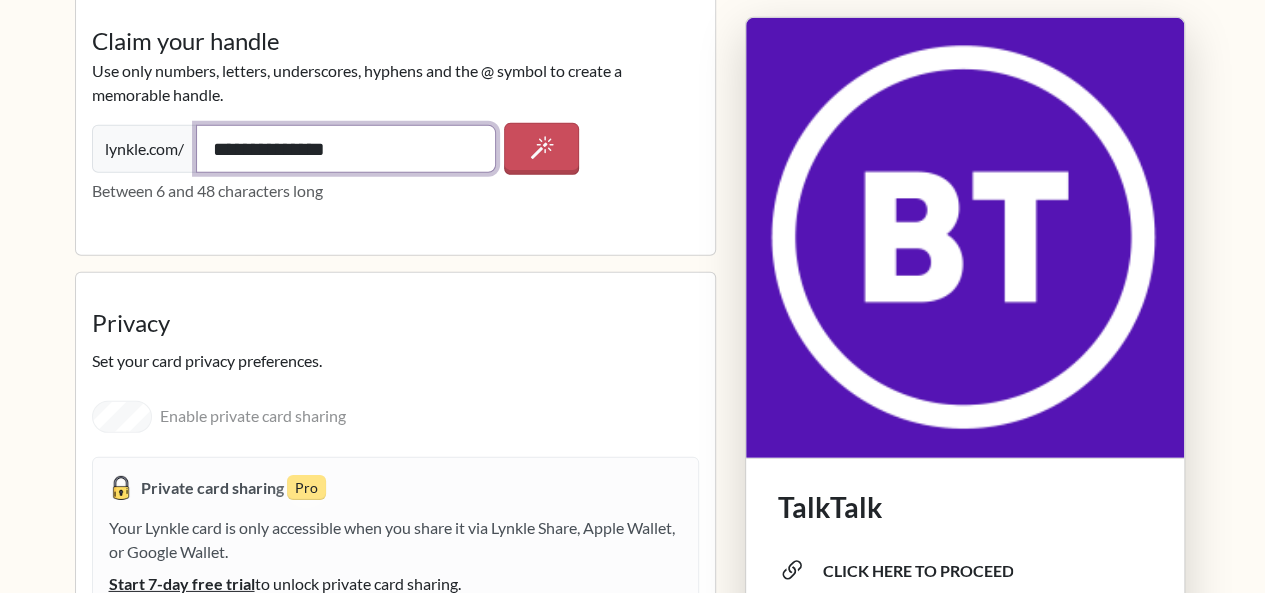 scroll, scrollTop: 3139, scrollLeft: 0, axis: vertical 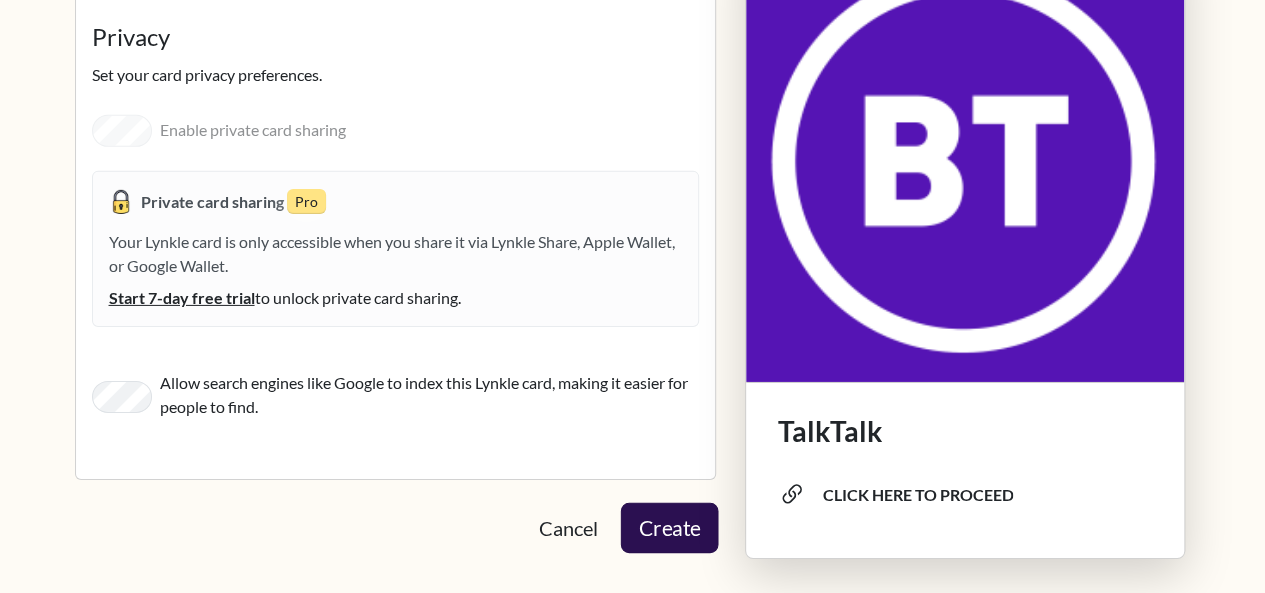 type on "**********" 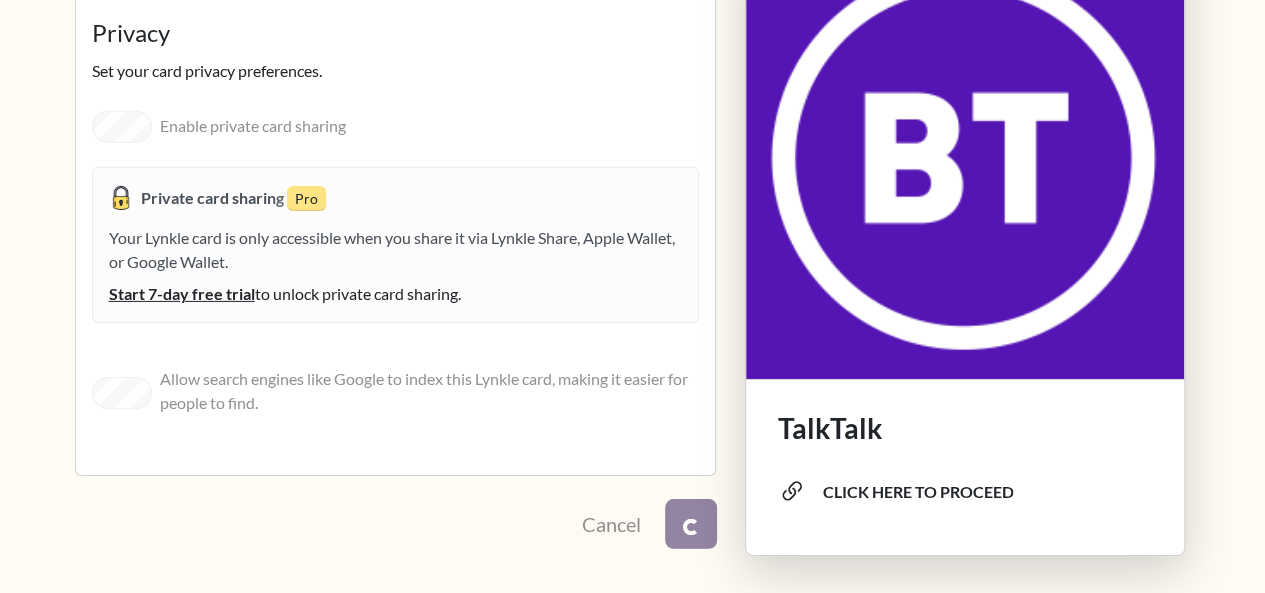 scroll, scrollTop: 3136, scrollLeft: 0, axis: vertical 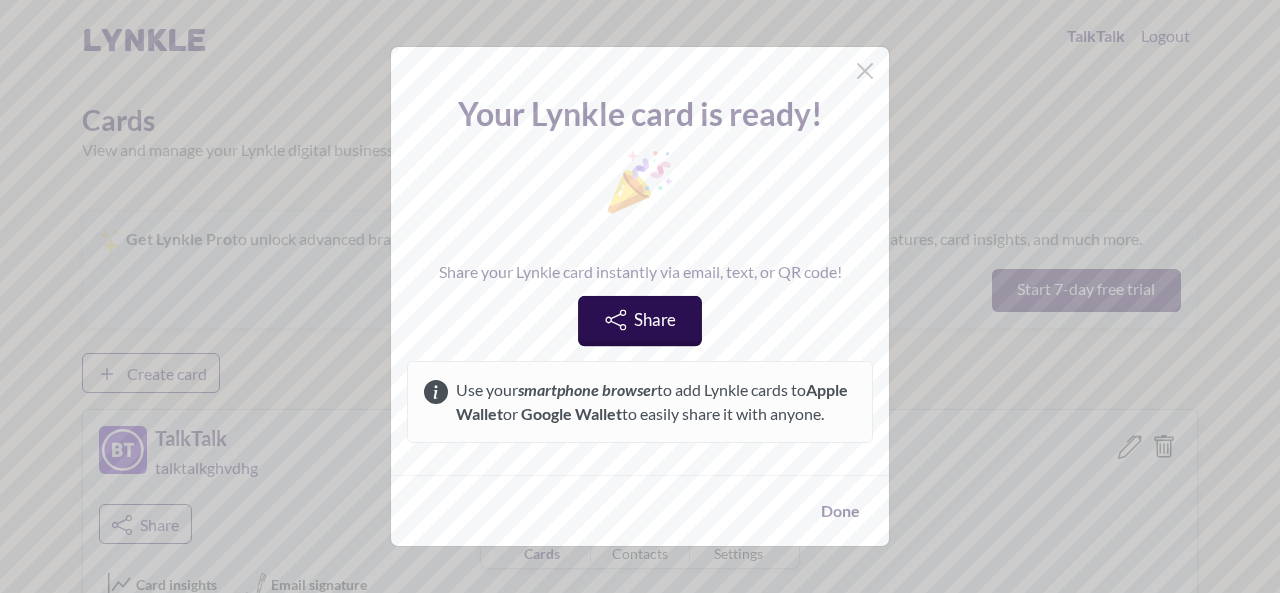 click on "Share" at bounding box center (640, 321) 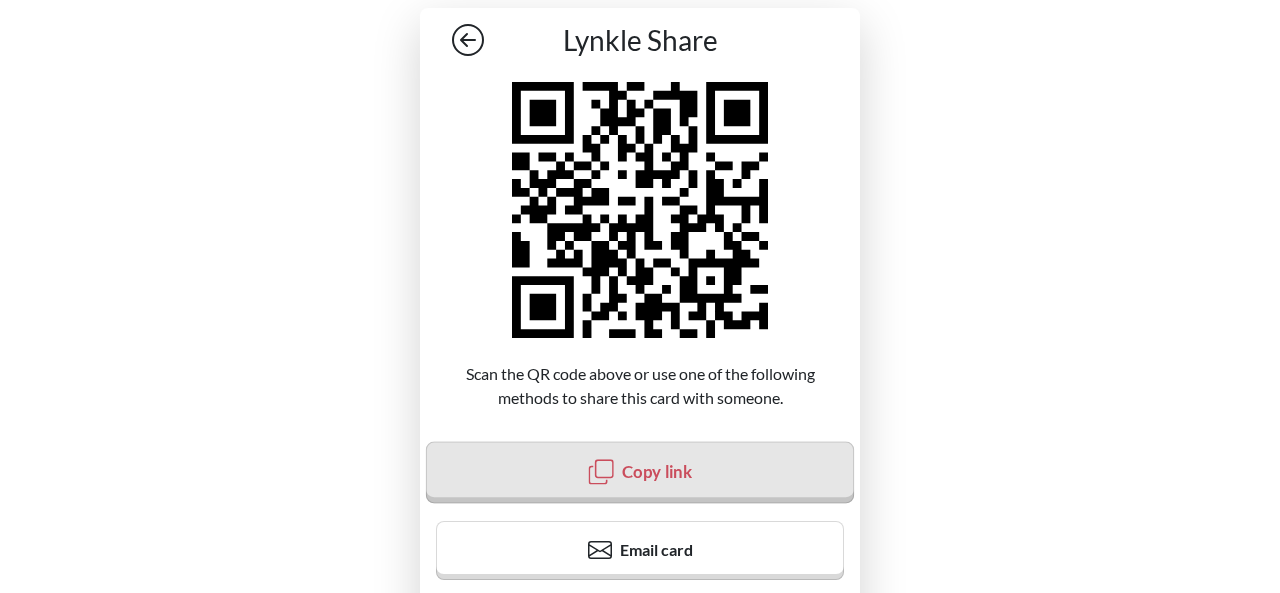 click on "Copy link" at bounding box center [657, 471] 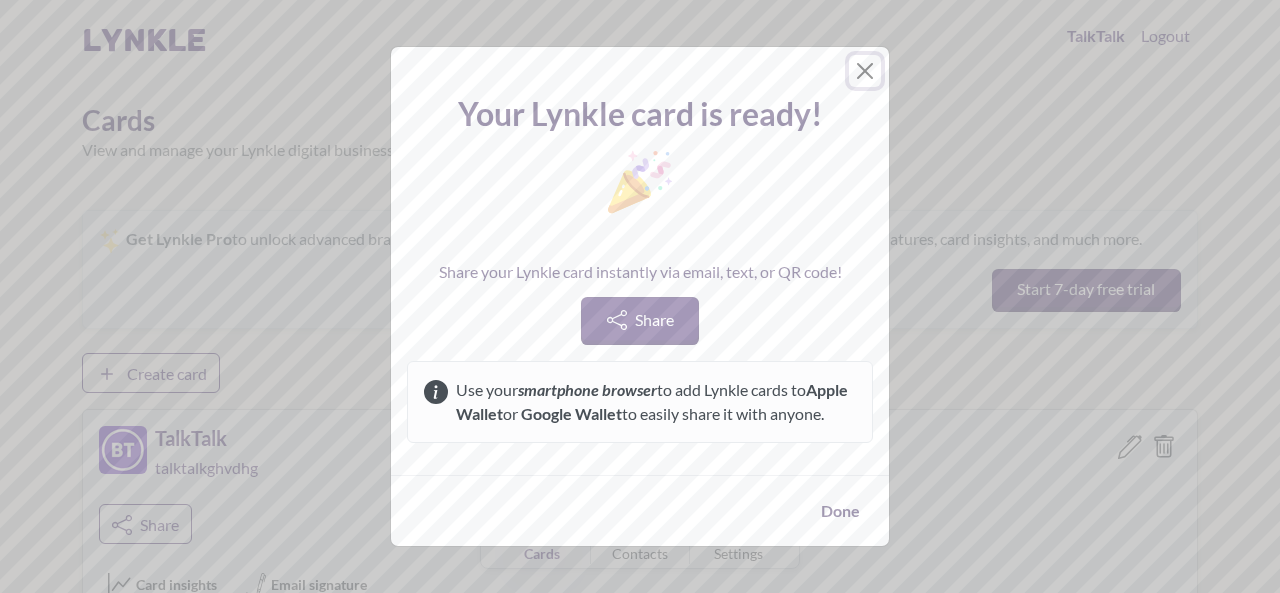 click at bounding box center [865, 71] 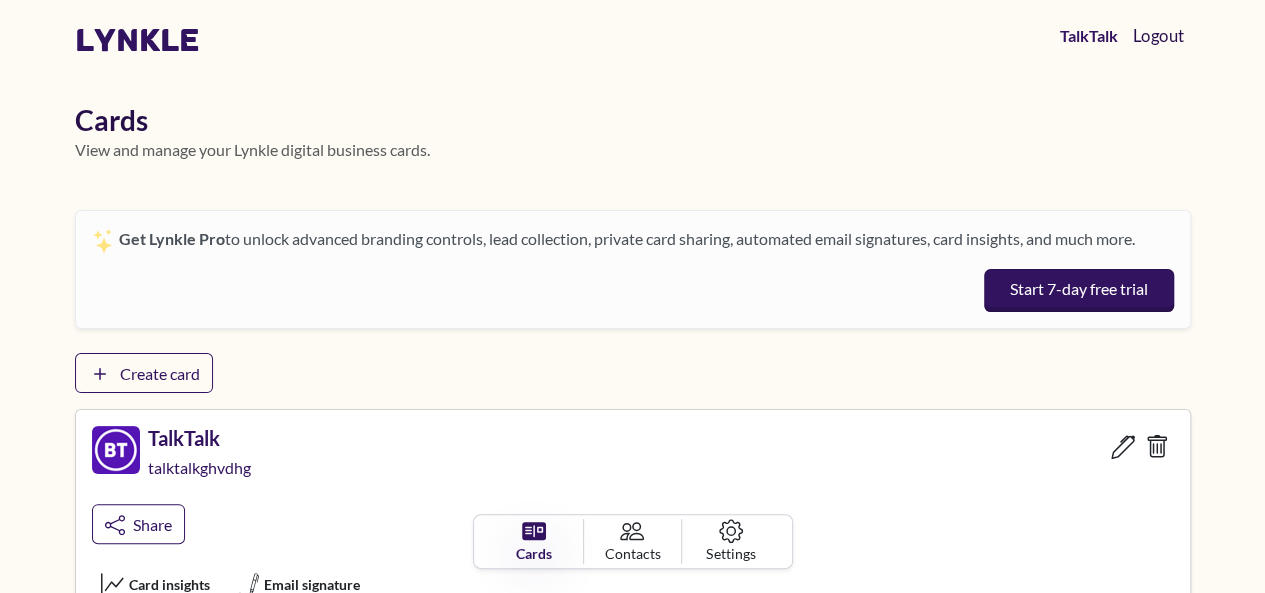 click on "Logout" at bounding box center (1158, 36) 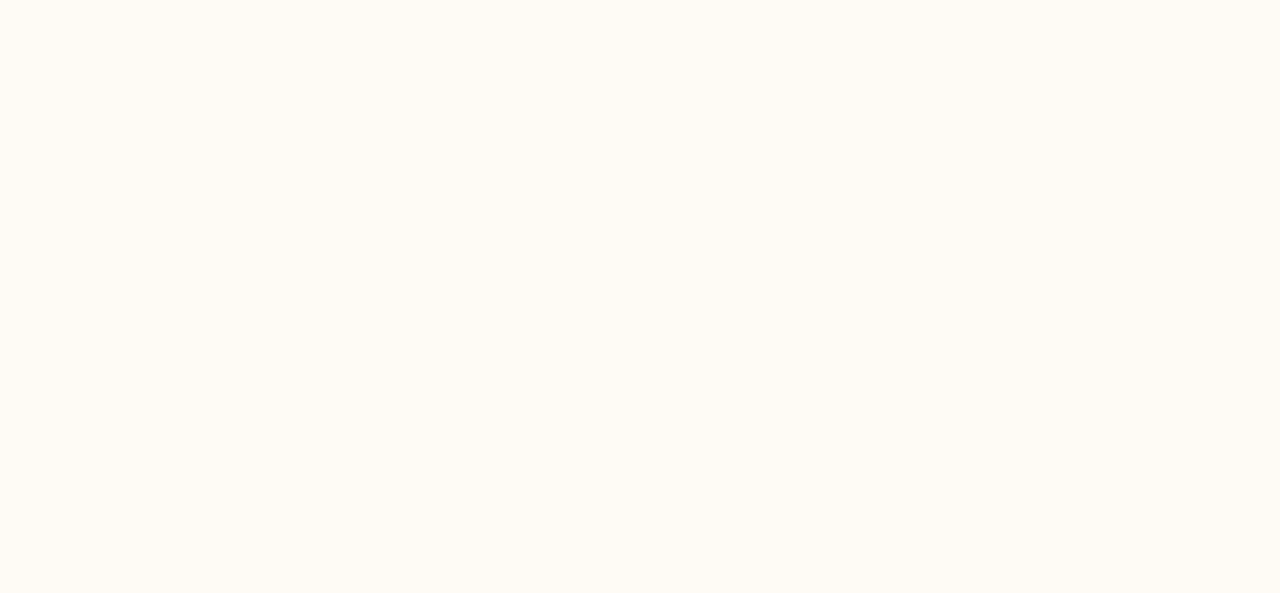 scroll, scrollTop: 0, scrollLeft: 0, axis: both 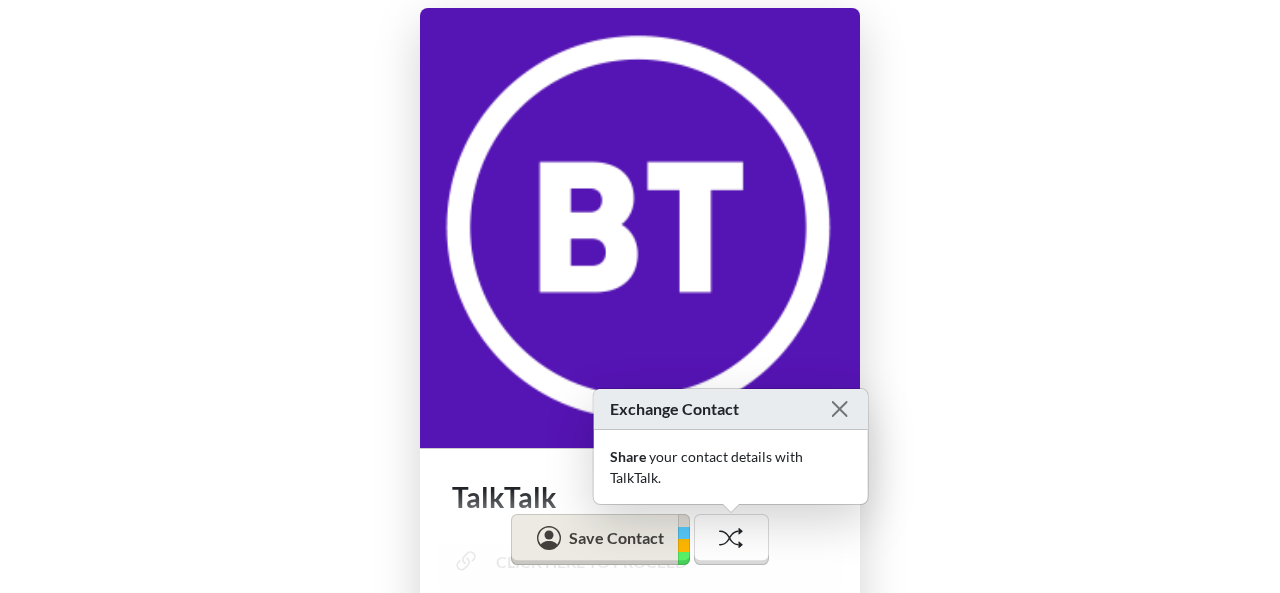 click on "Save Contact Exchange Contact Share   your contact details with TalkTalk ." at bounding box center [640, 541] 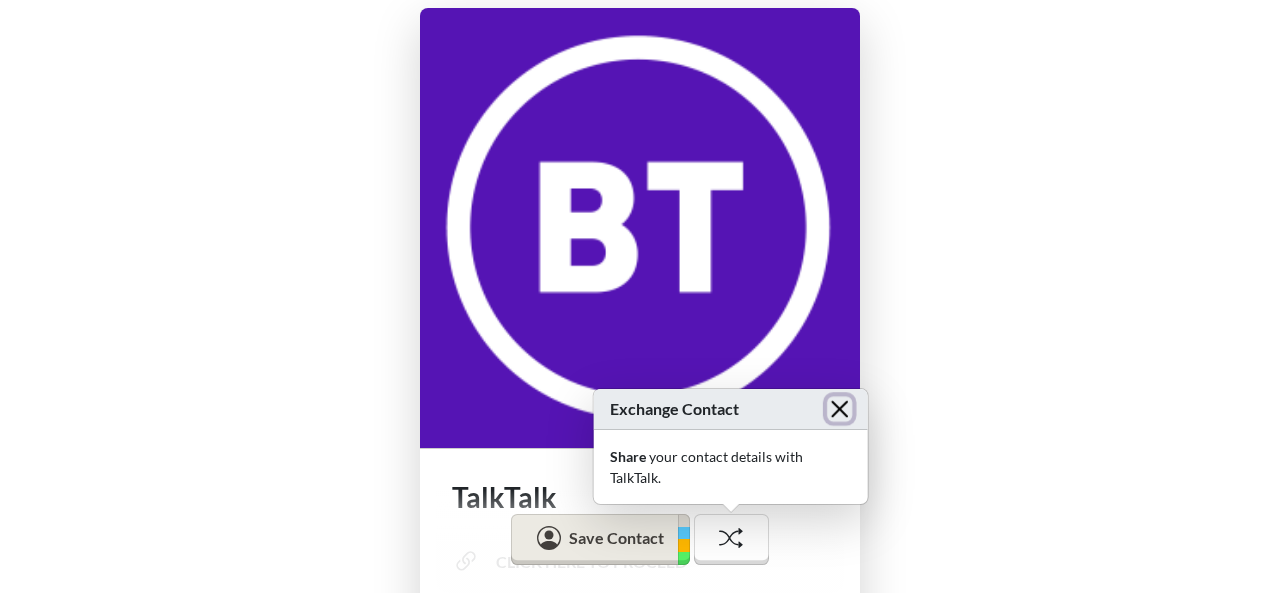 click at bounding box center [839, 408] 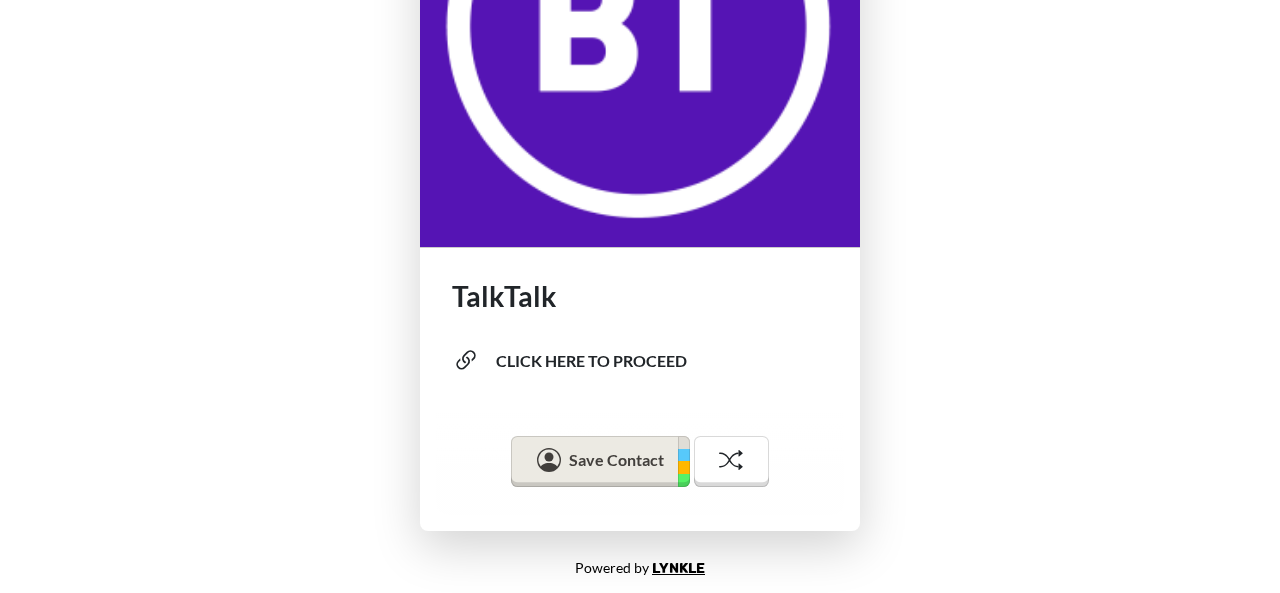 scroll, scrollTop: 202, scrollLeft: 0, axis: vertical 